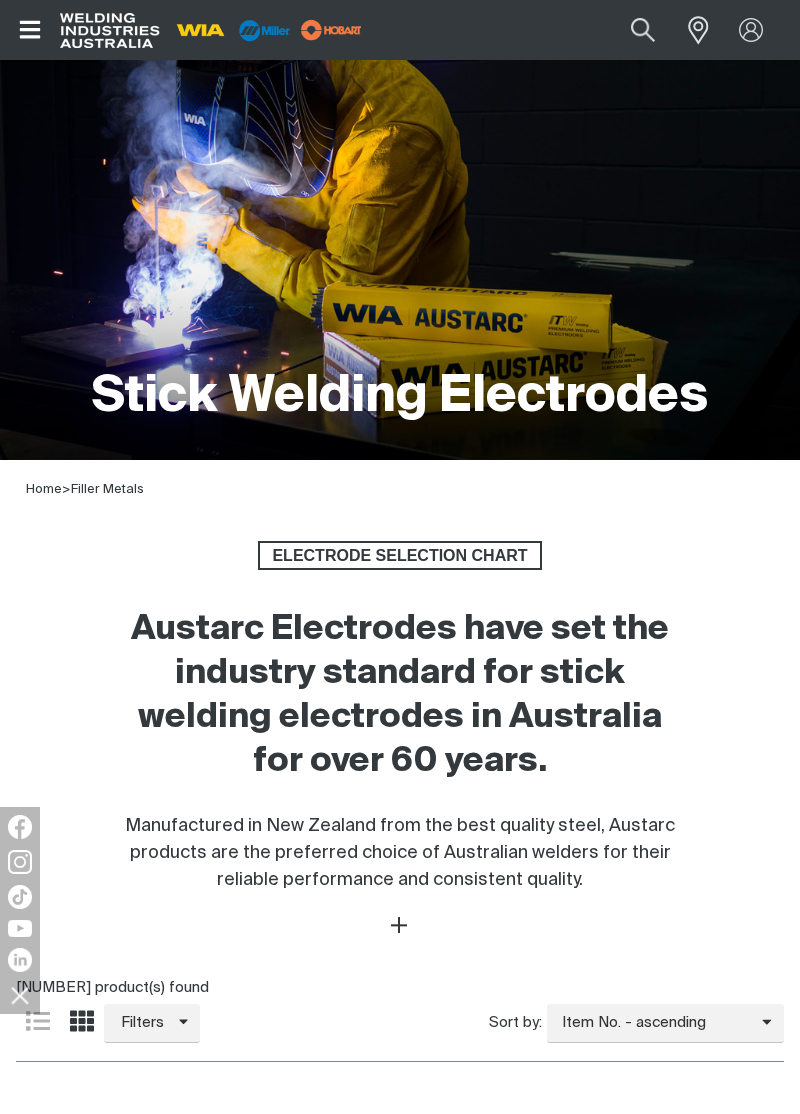 scroll, scrollTop: 18, scrollLeft: 0, axis: vertical 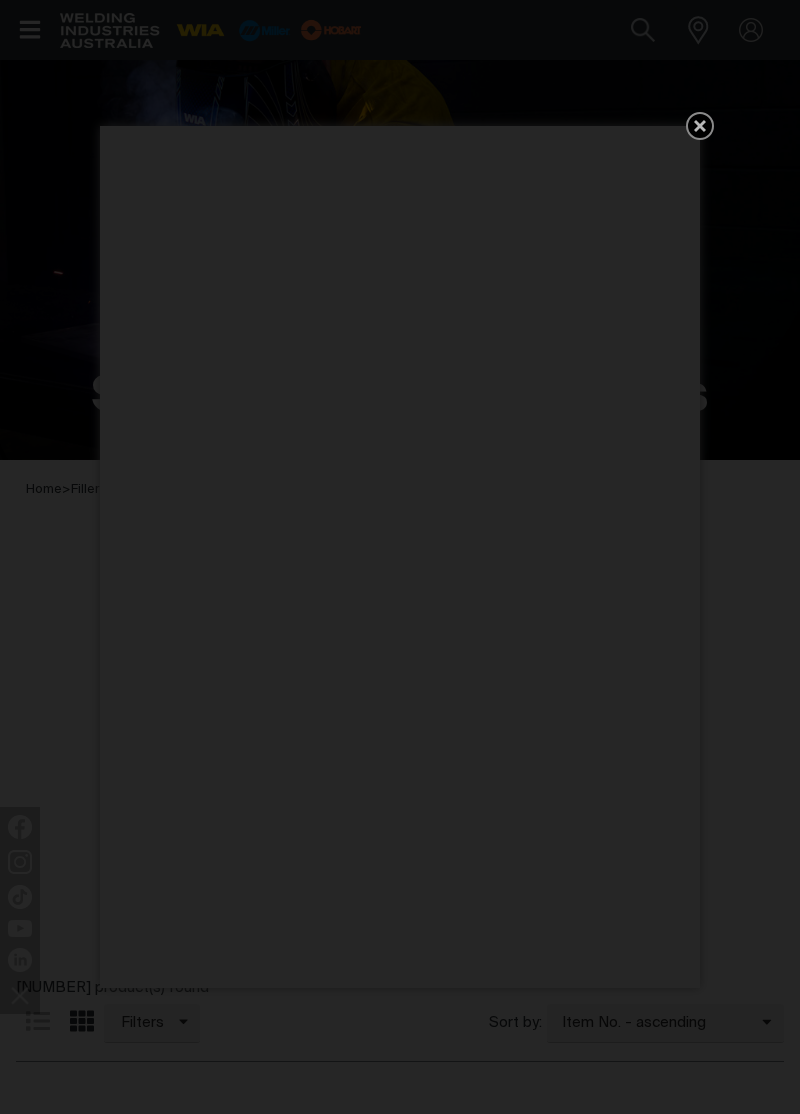 click 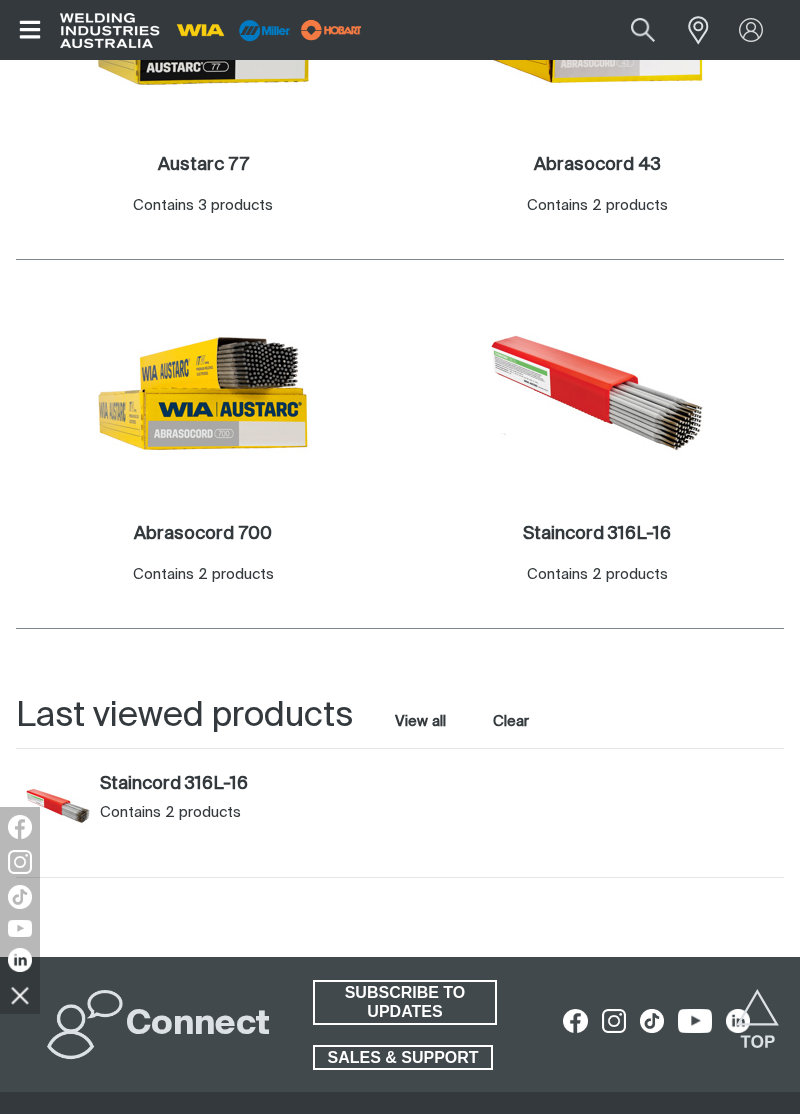 scroll, scrollTop: 1910, scrollLeft: 0, axis: vertical 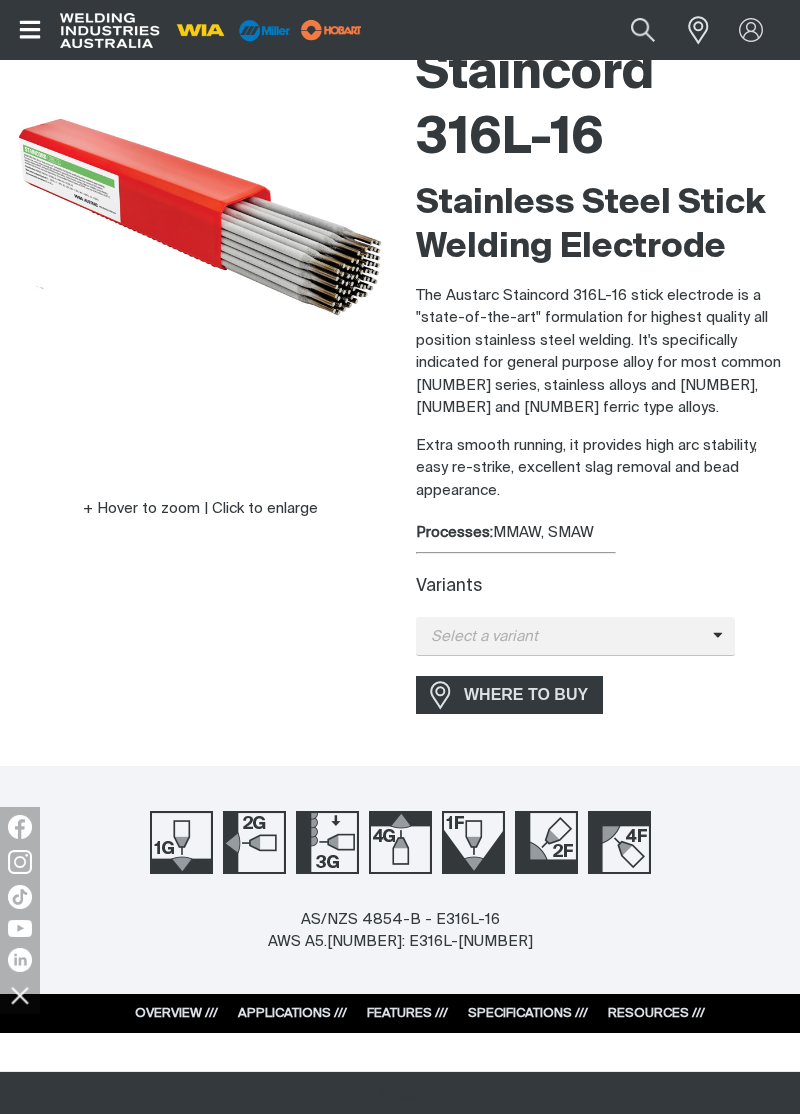 click on "WHERE TO BUY" at bounding box center [526, 695] 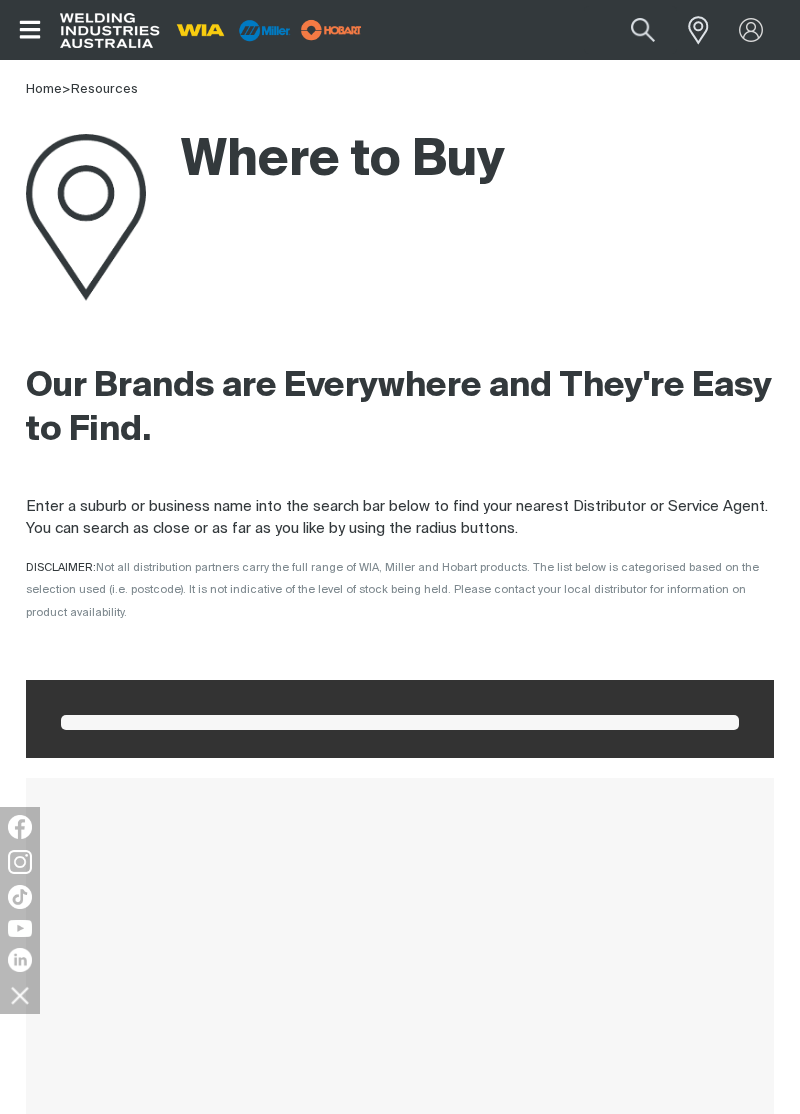 scroll, scrollTop: 57, scrollLeft: 0, axis: vertical 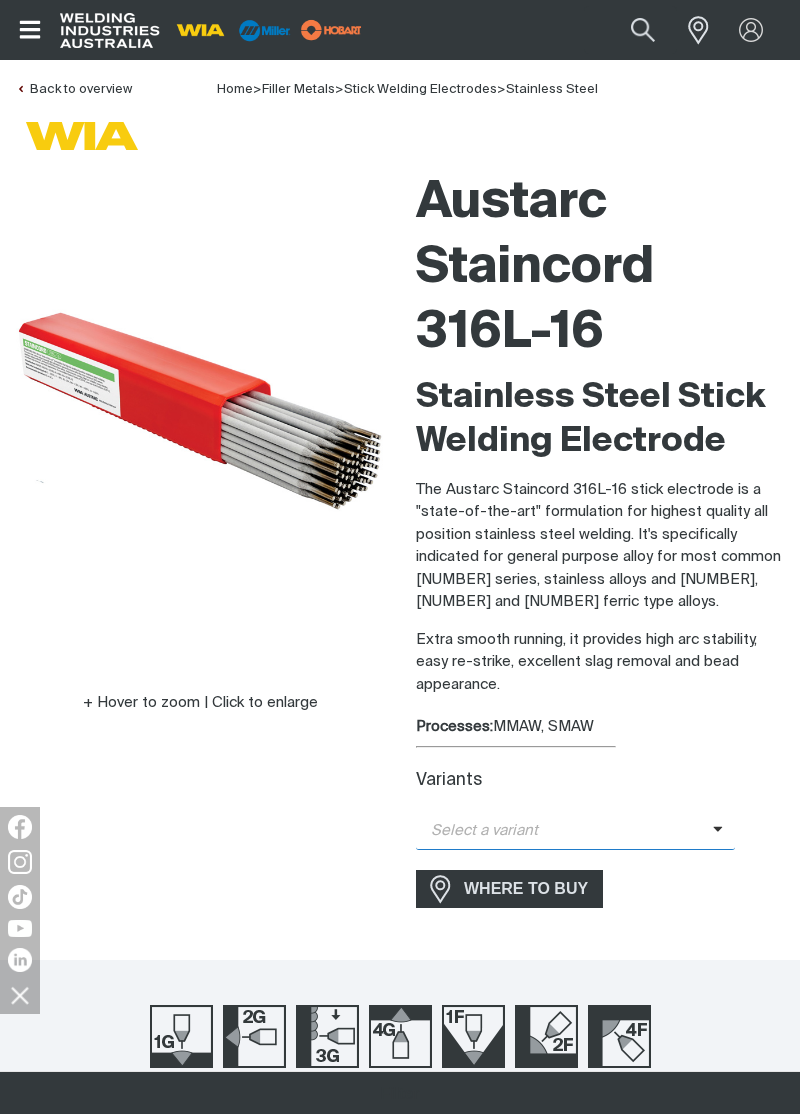 click on "Select a variant" at bounding box center [564, 831] 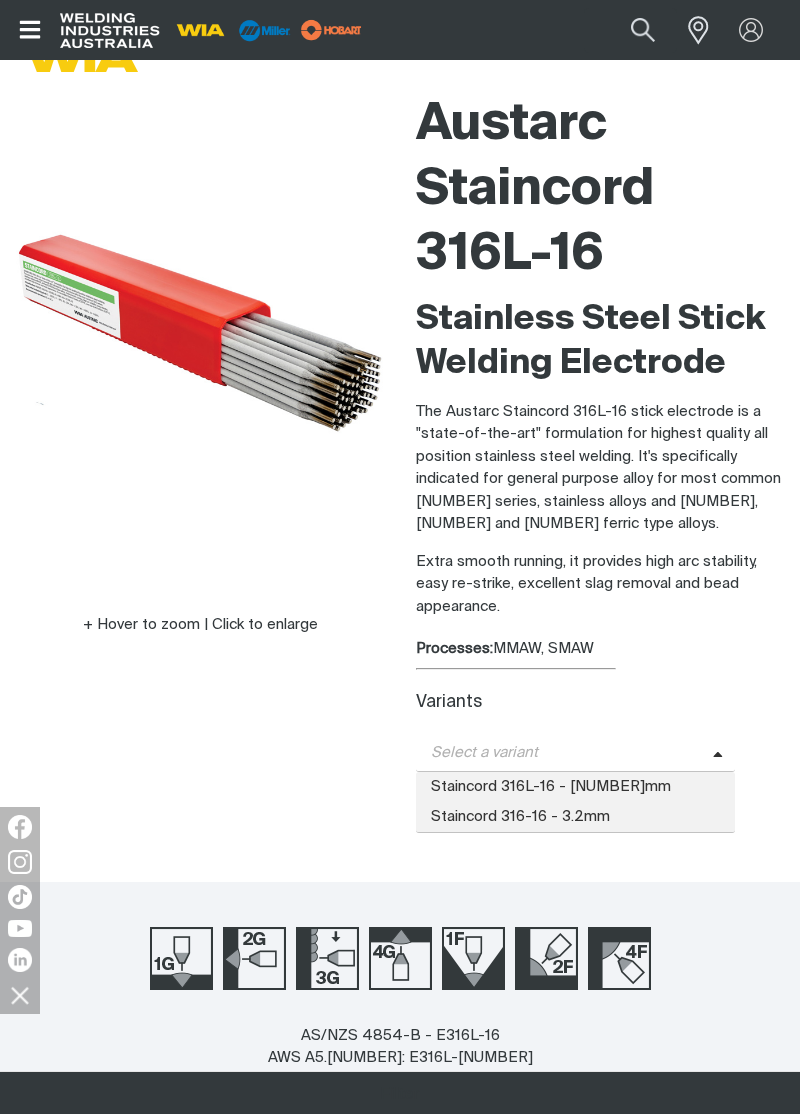 scroll, scrollTop: 75, scrollLeft: 0, axis: vertical 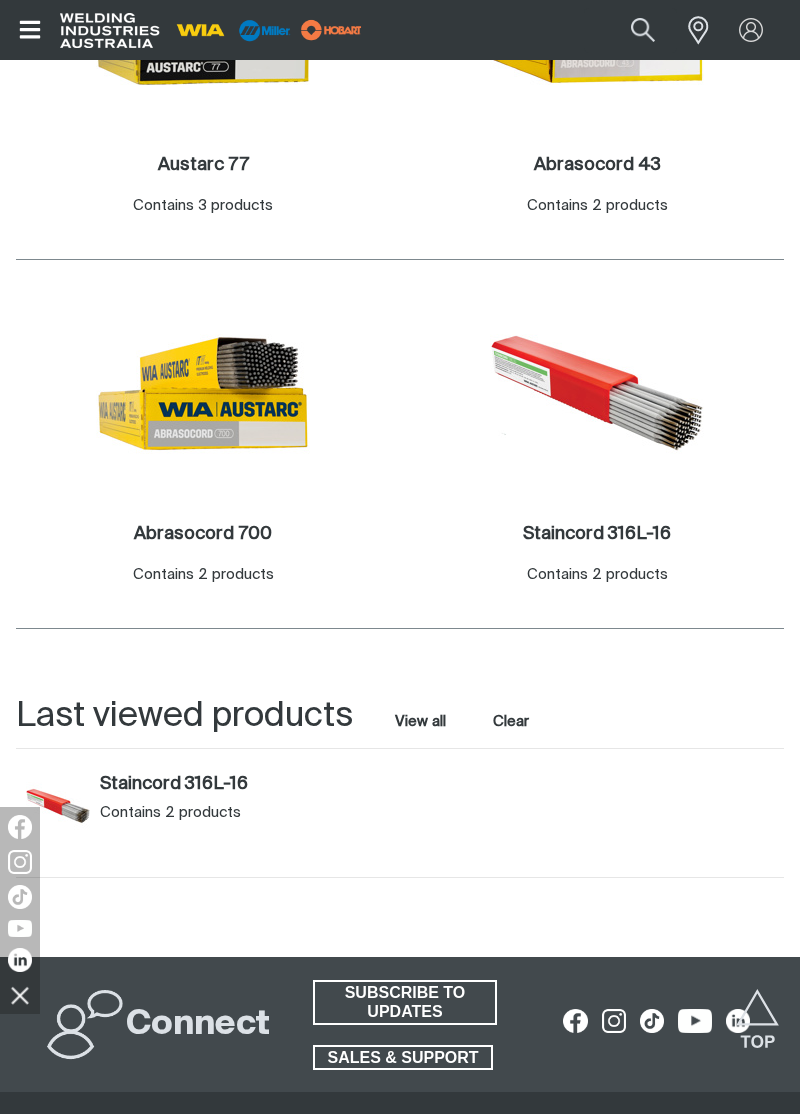 click on "View all" at bounding box center (420, 722) 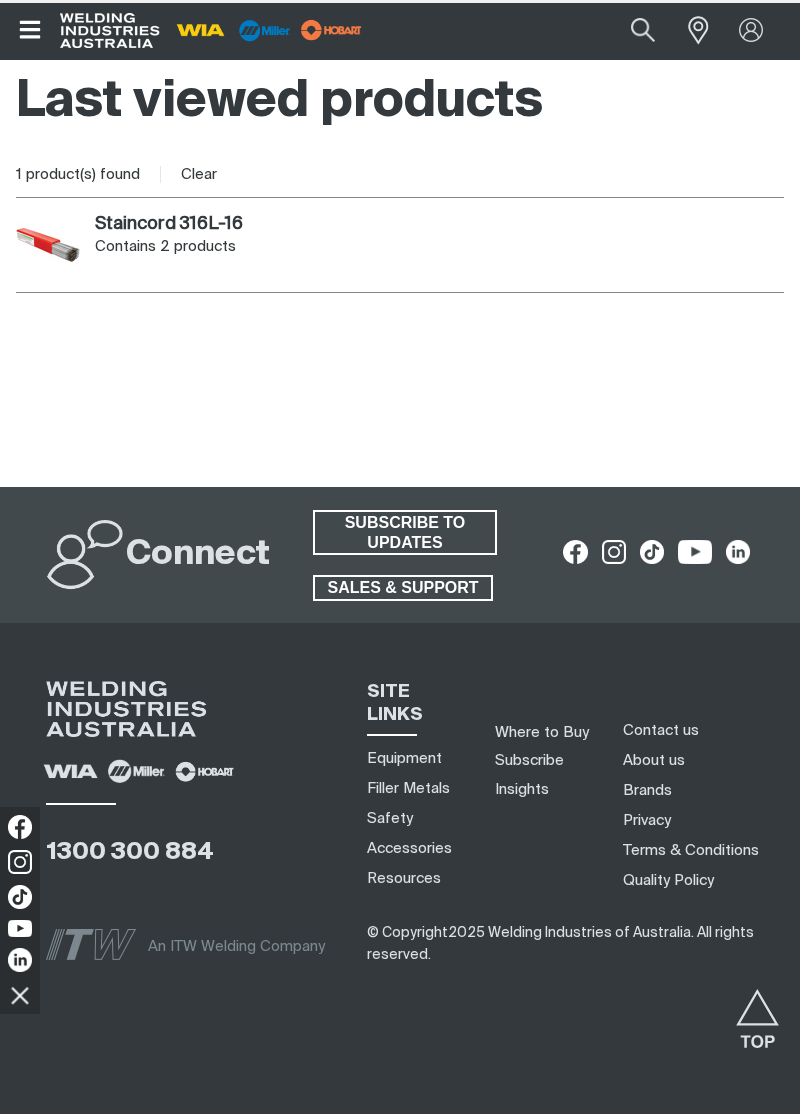 scroll, scrollTop: 0, scrollLeft: 0, axis: both 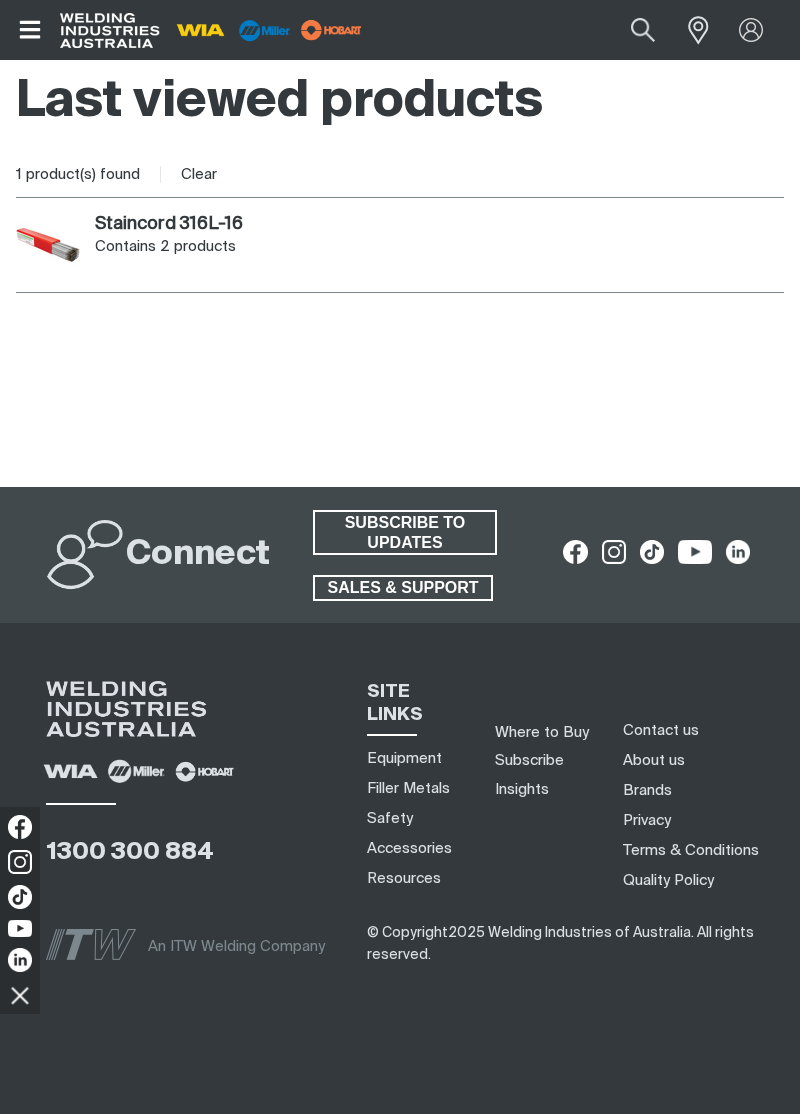 click on "[PRODUCT] ." at bounding box center [169, 224] 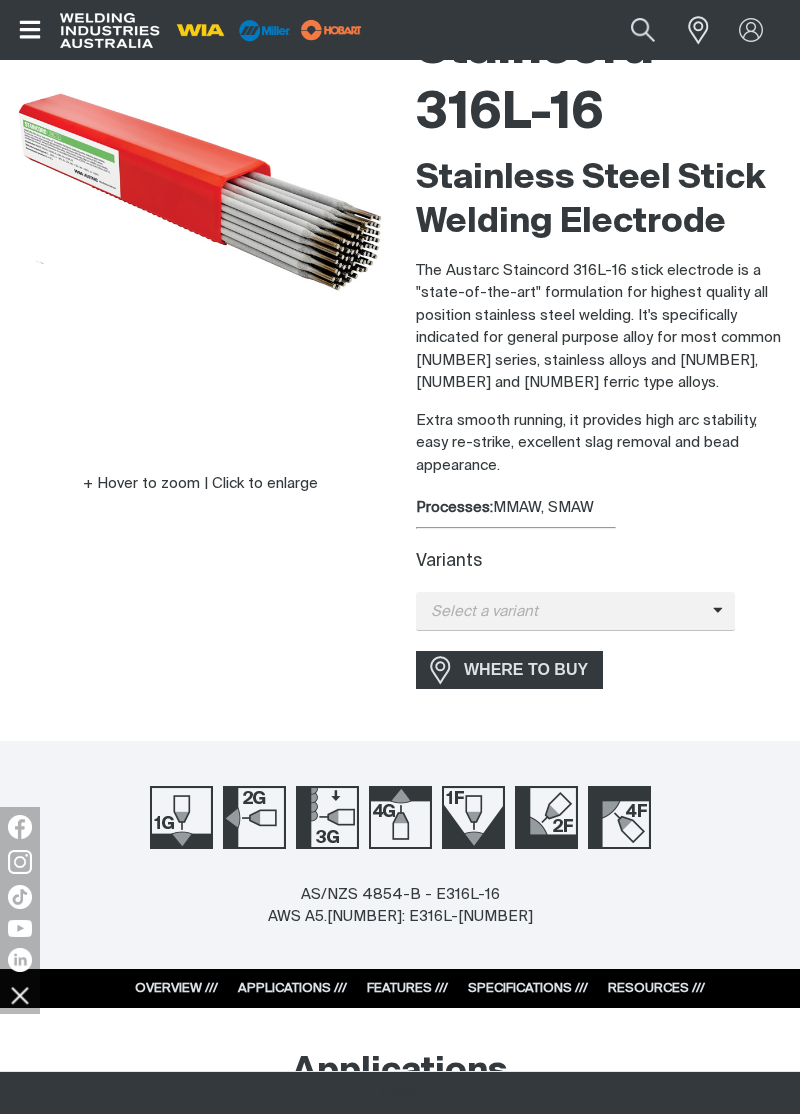 scroll, scrollTop: 220, scrollLeft: 0, axis: vertical 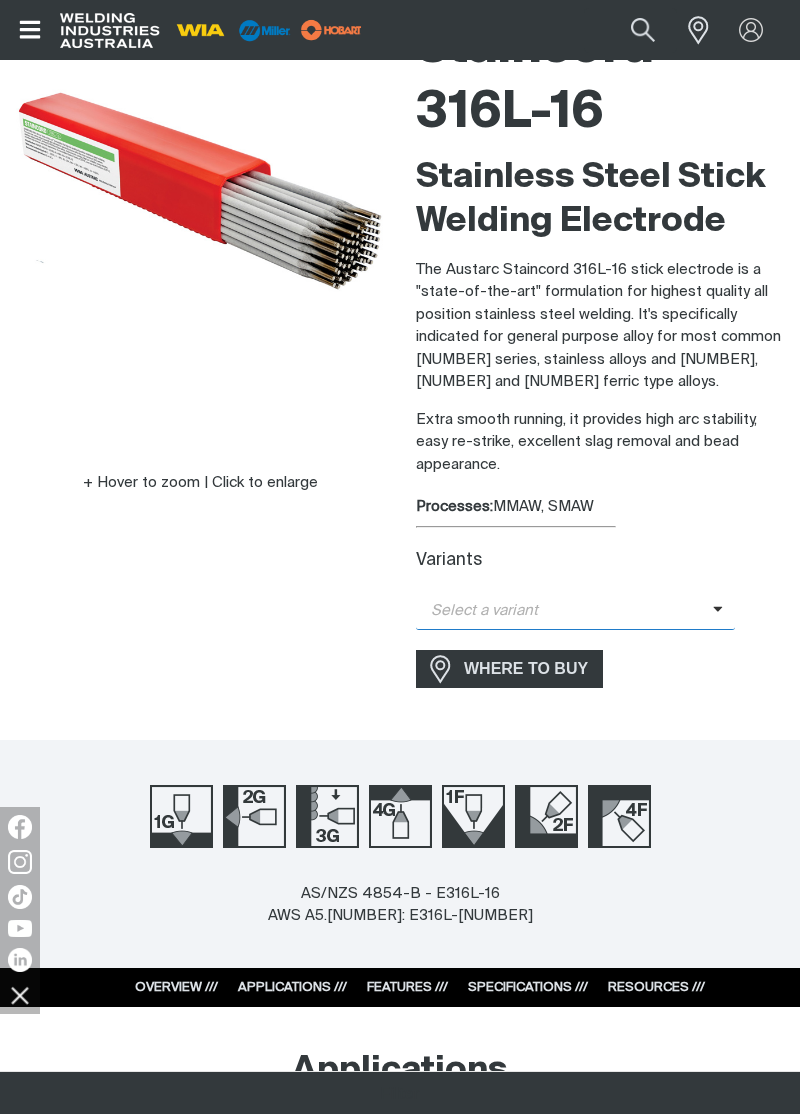 click on "Select a variant" at bounding box center [564, 611] 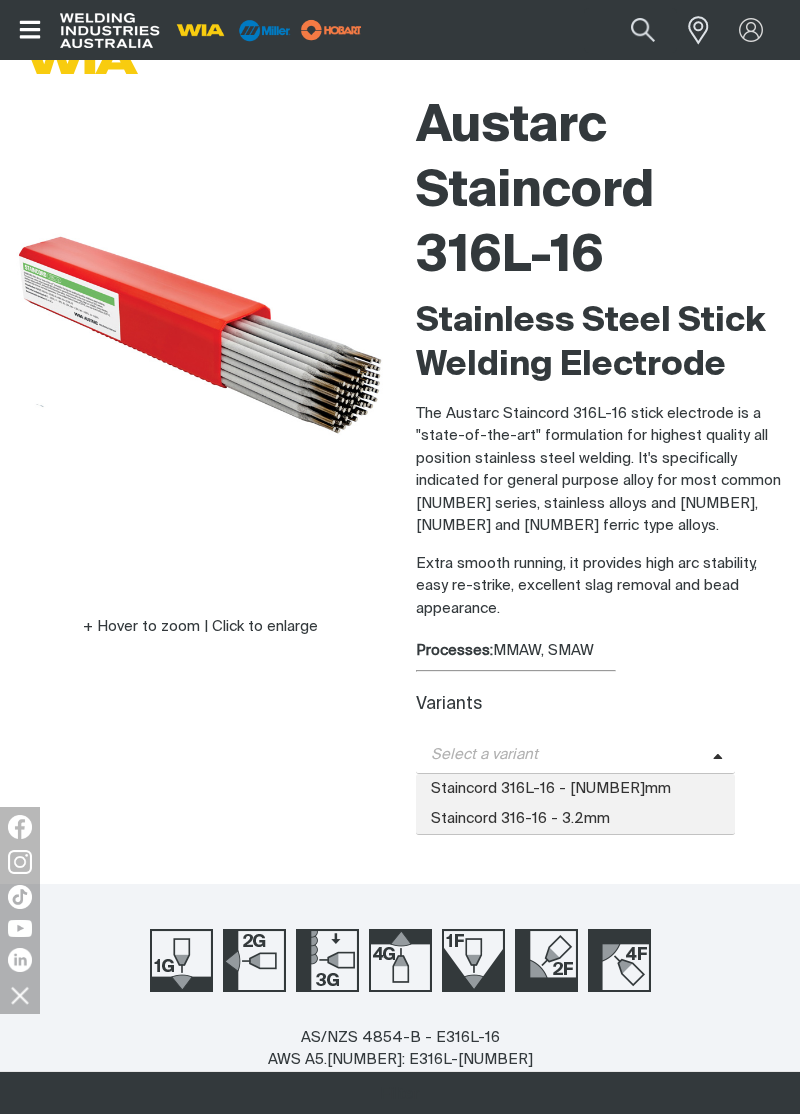 scroll, scrollTop: 74, scrollLeft: 0, axis: vertical 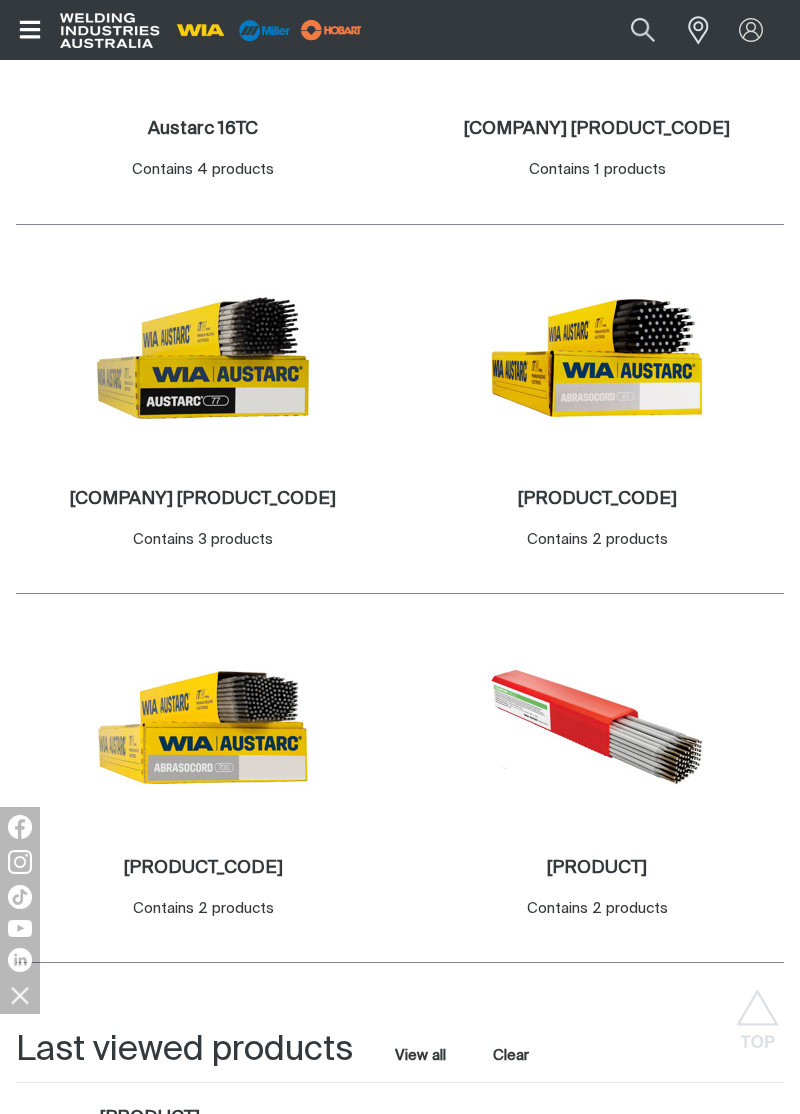 click on "[PRODUCT] ." at bounding box center [597, 868] 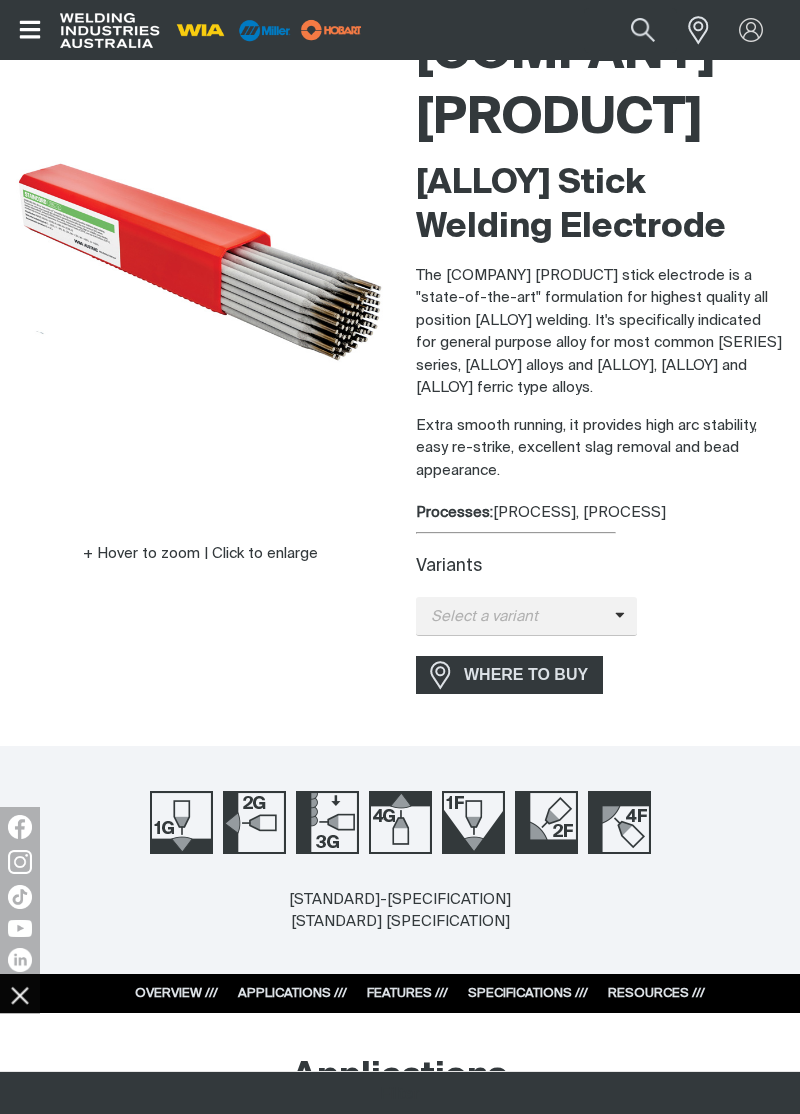 scroll, scrollTop: 150, scrollLeft: 0, axis: vertical 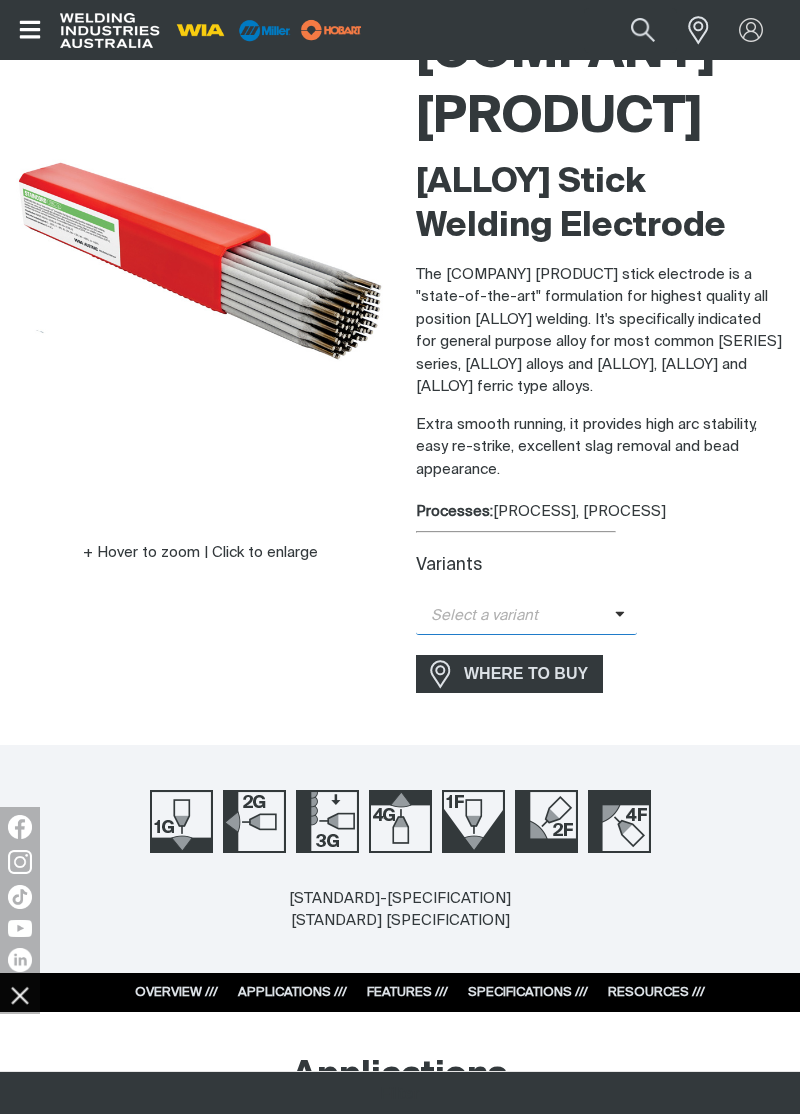 click on "Select a variant" at bounding box center [526, 615] 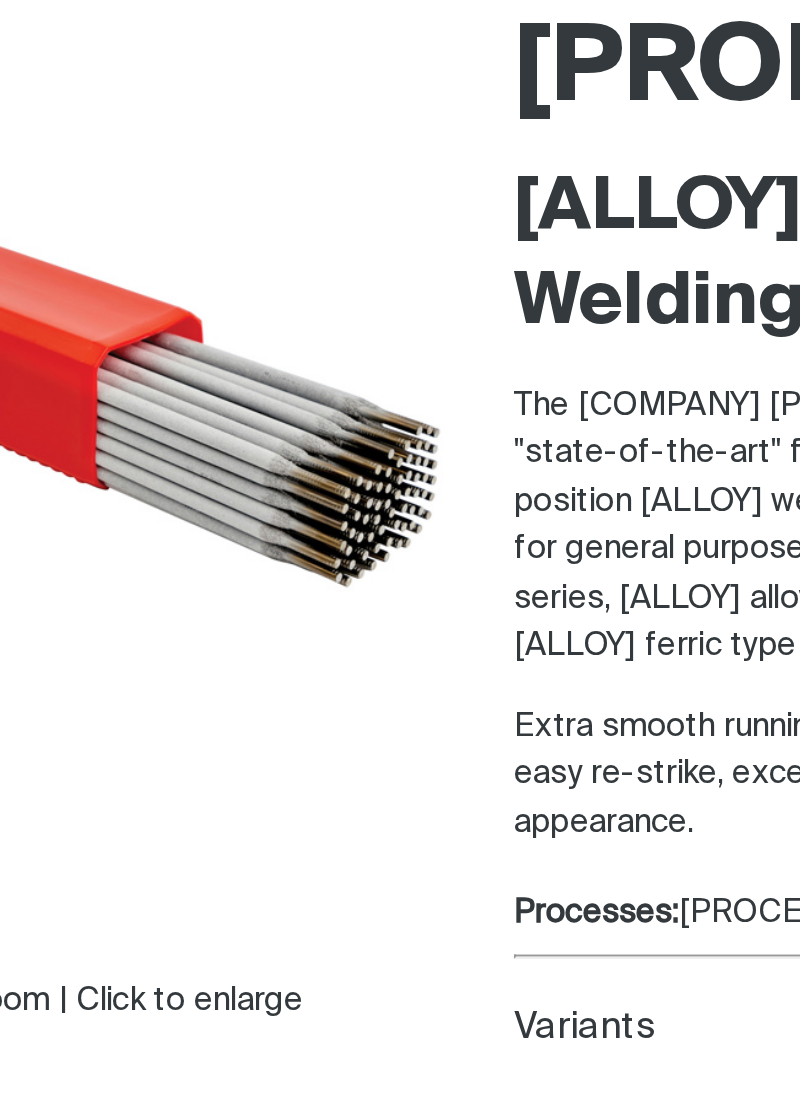 scroll, scrollTop: 16, scrollLeft: 0, axis: vertical 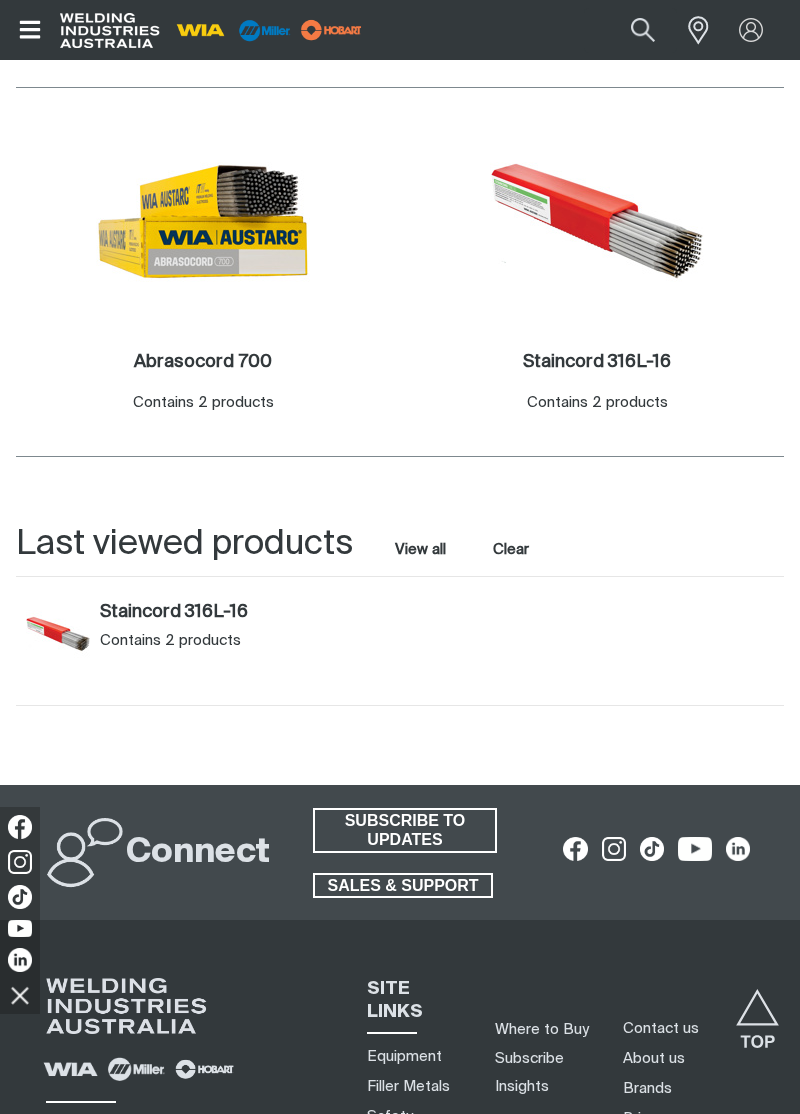click on "Staincord 316L-16 ." at bounding box center [597, 362] 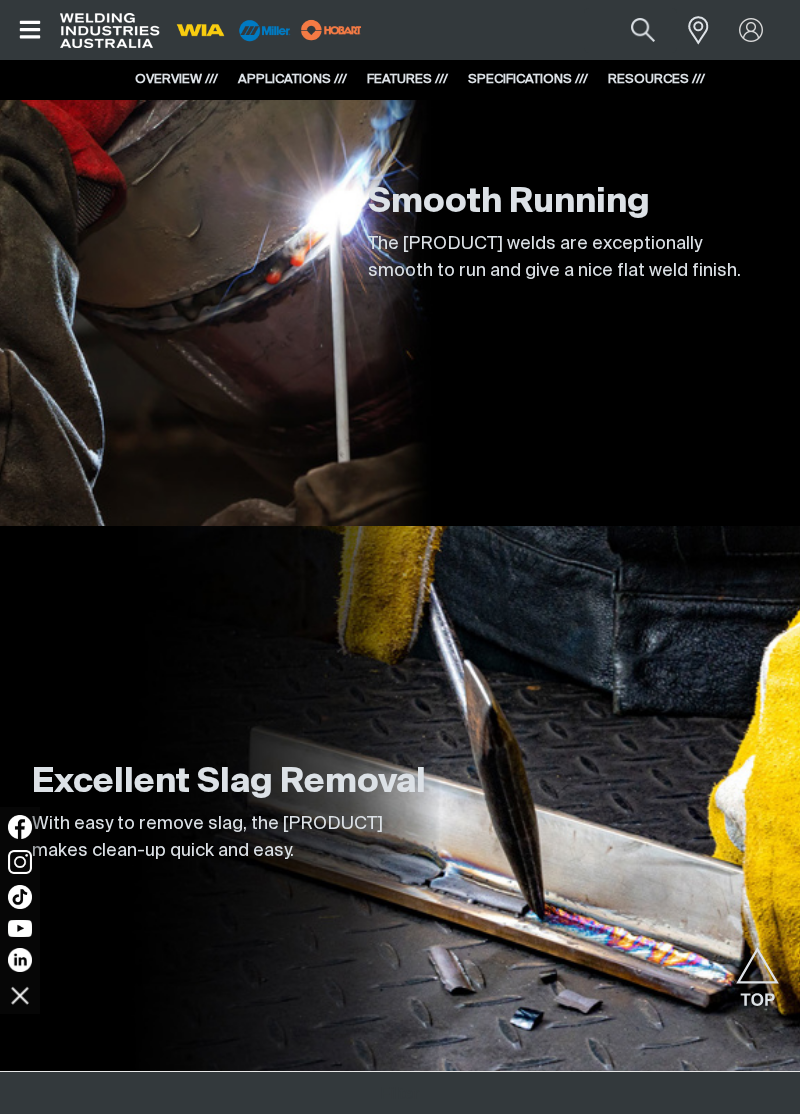 scroll, scrollTop: 1485, scrollLeft: 0, axis: vertical 